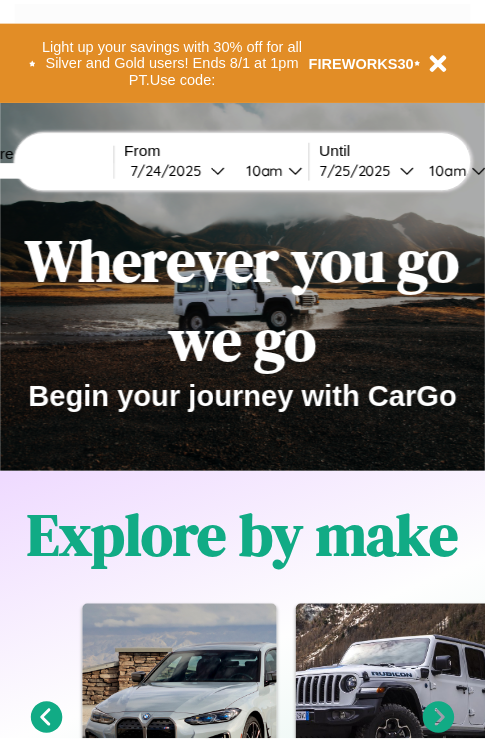 scroll, scrollTop: 0, scrollLeft: 0, axis: both 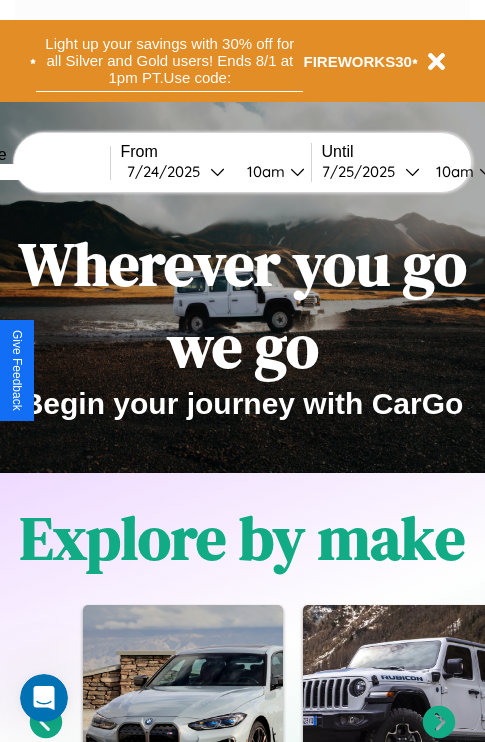 click on "Light up your savings with 30% off for all Silver and Gold users! Ends 8/1 at 1pm PT.  Use code:" at bounding box center [169, 61] 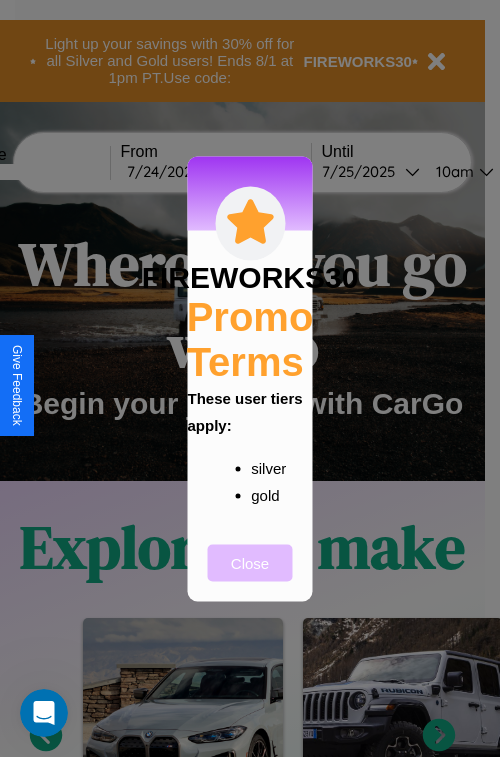 click on "Close" at bounding box center (250, 562) 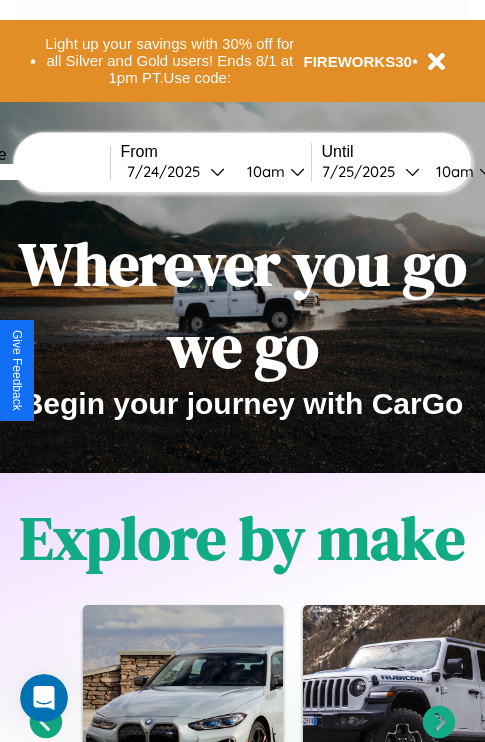 click at bounding box center [35, 172] 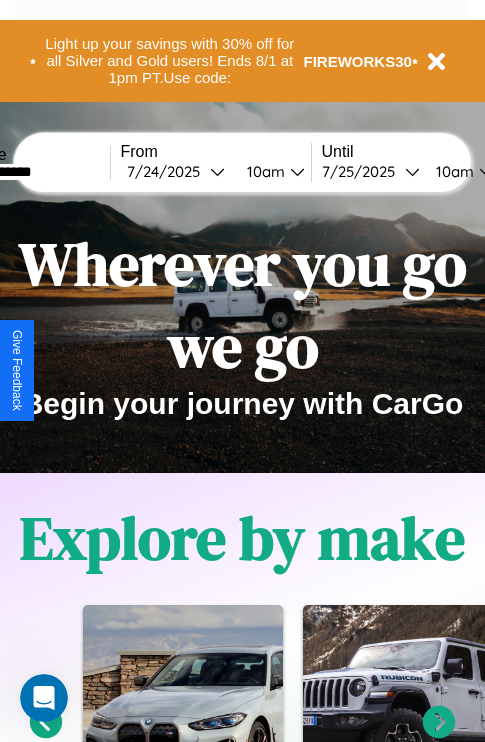 type on "**********" 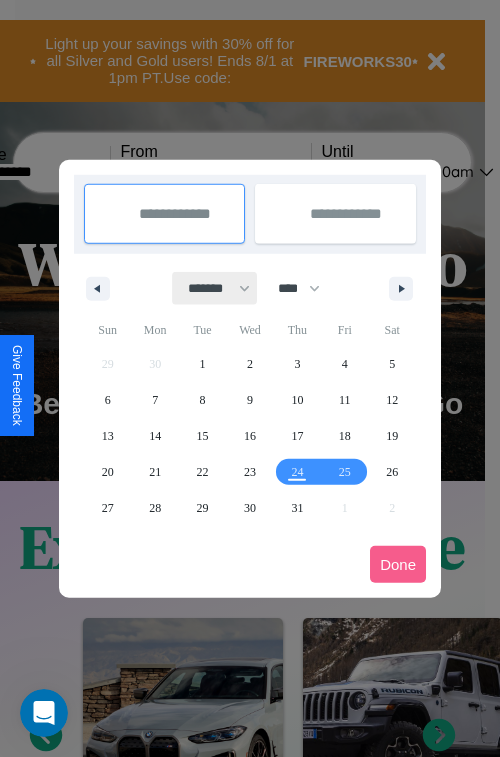 click on "******* ******** ***** ***** *** **** **** ****** ********* ******* ******** ********" at bounding box center [215, 288] 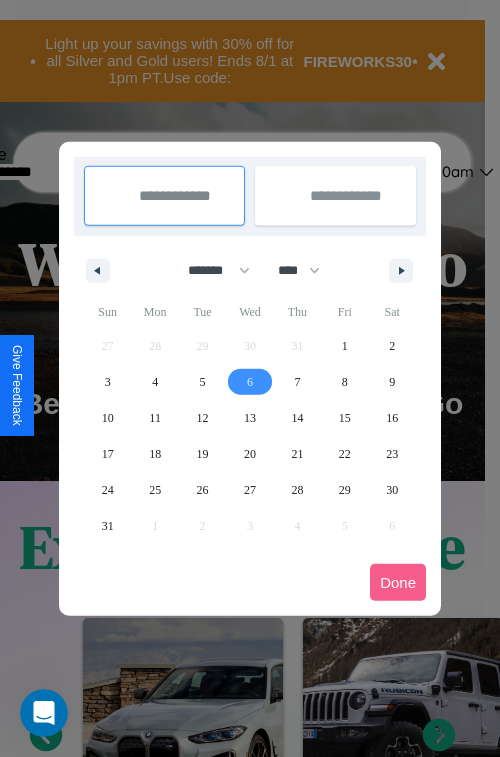 click on "6" at bounding box center [250, 382] 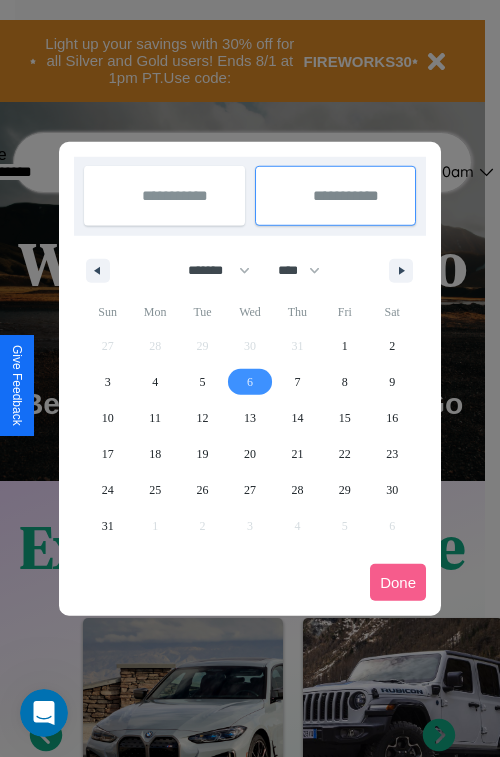 type on "**********" 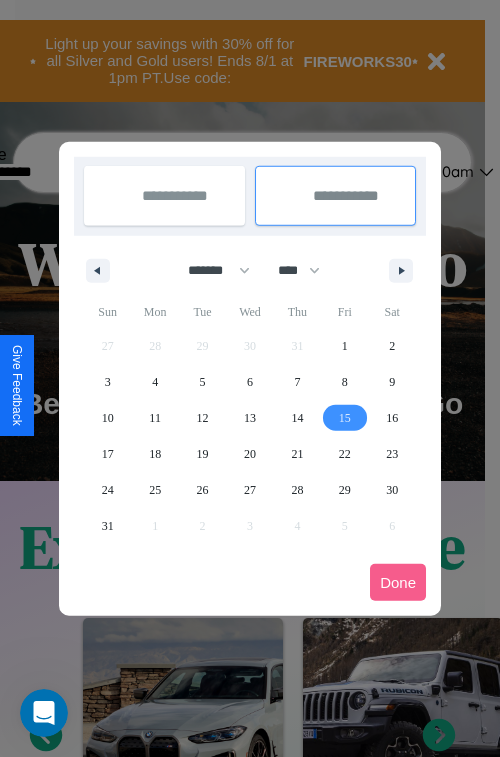 click on "15" at bounding box center [345, 418] 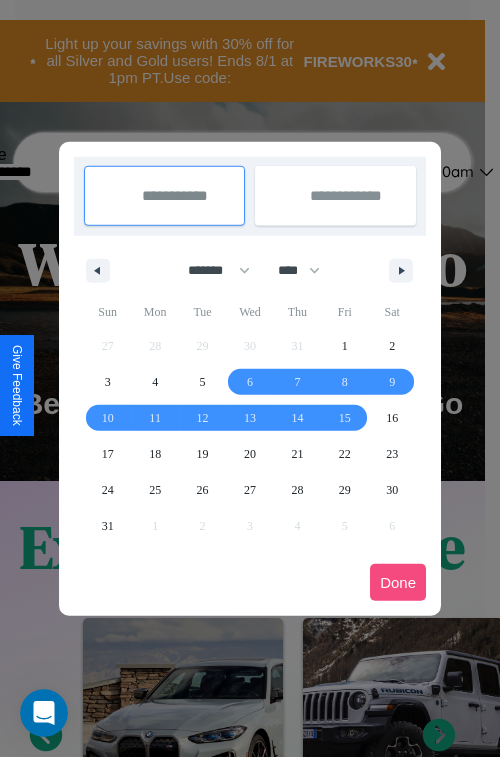 click on "Done" at bounding box center [398, 582] 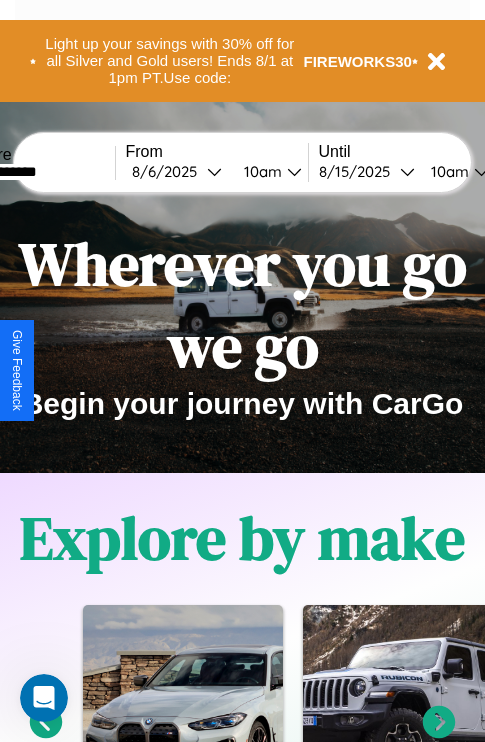 scroll, scrollTop: 0, scrollLeft: 71, axis: horizontal 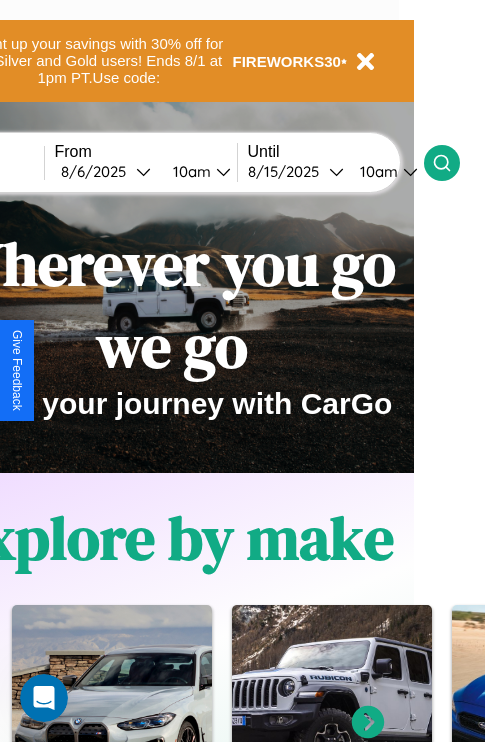 click 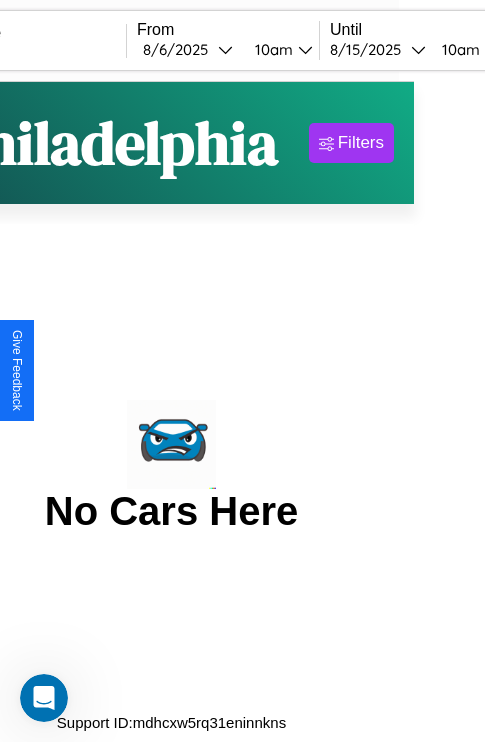 scroll, scrollTop: 0, scrollLeft: 0, axis: both 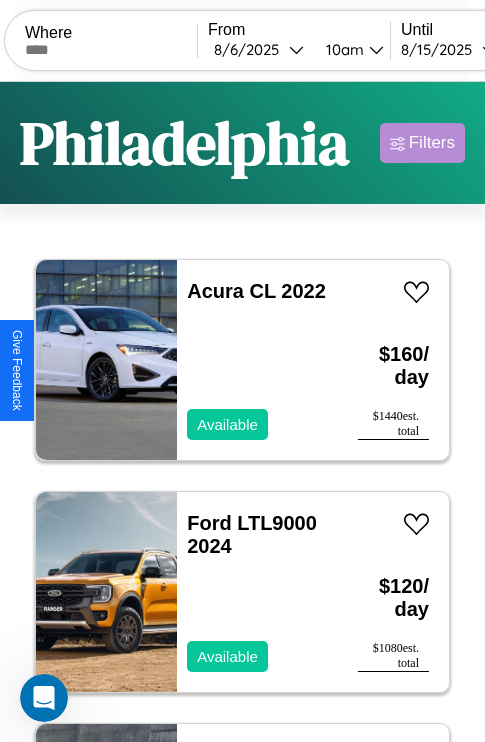 click on "Filters" at bounding box center [432, 143] 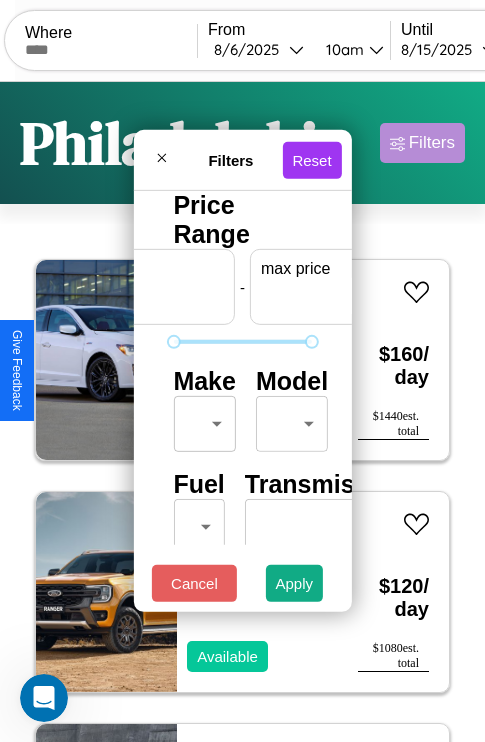 scroll, scrollTop: 0, scrollLeft: 124, axis: horizontal 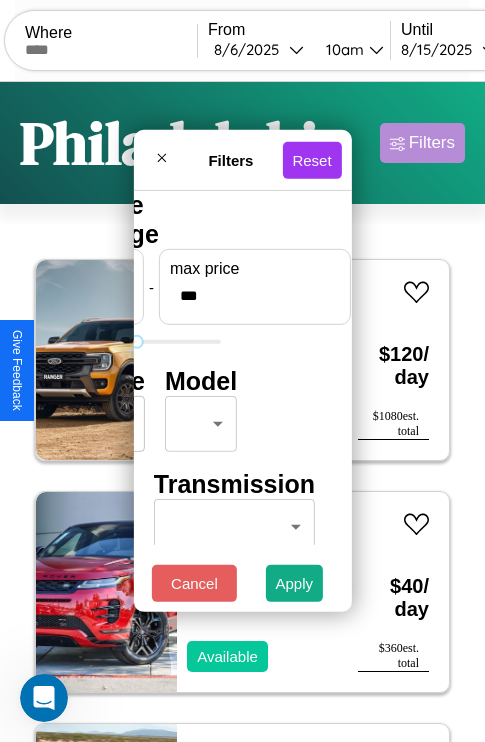 type on "***" 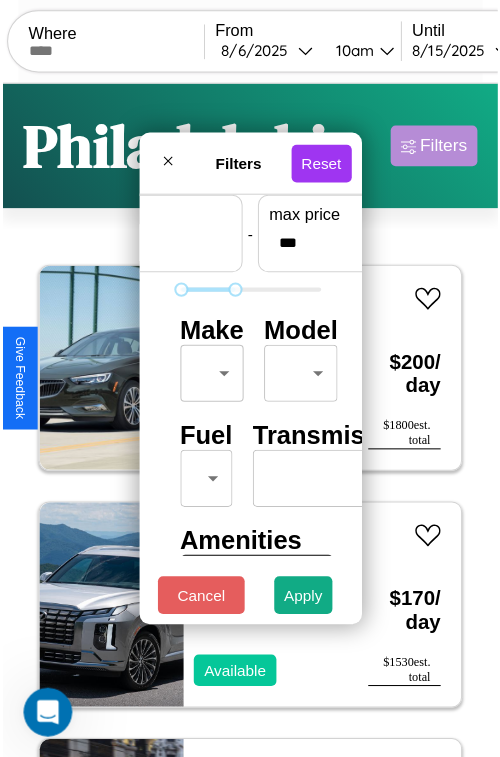 scroll, scrollTop: 59, scrollLeft: 0, axis: vertical 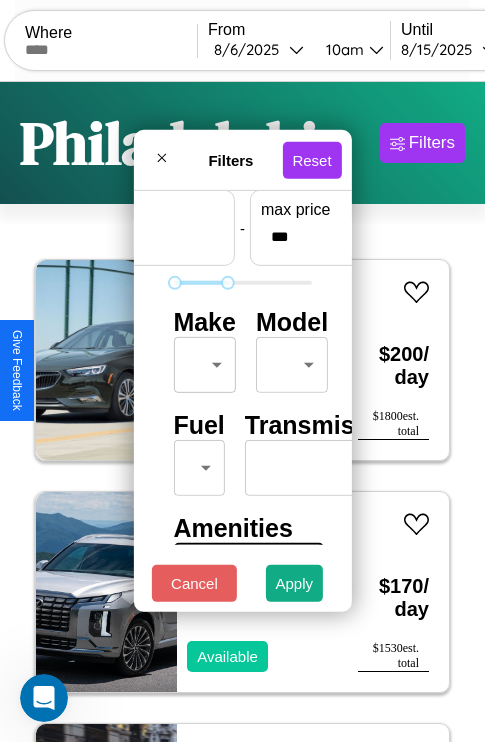 type on "*" 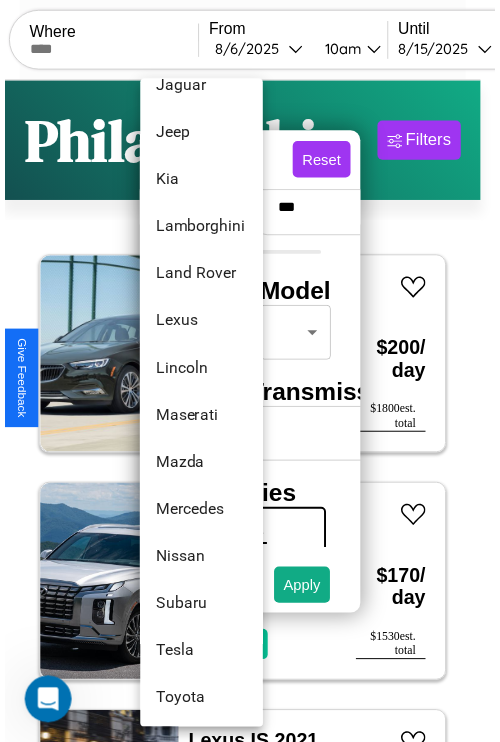 scroll, scrollTop: 1083, scrollLeft: 0, axis: vertical 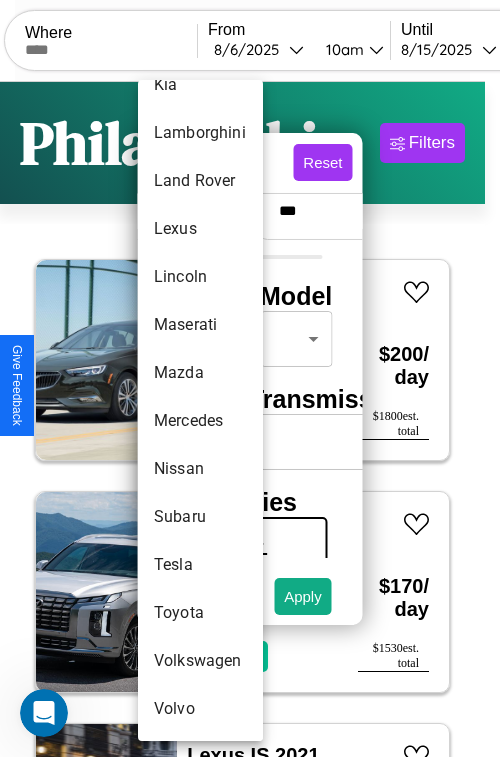 click on "Subaru" at bounding box center (200, 517) 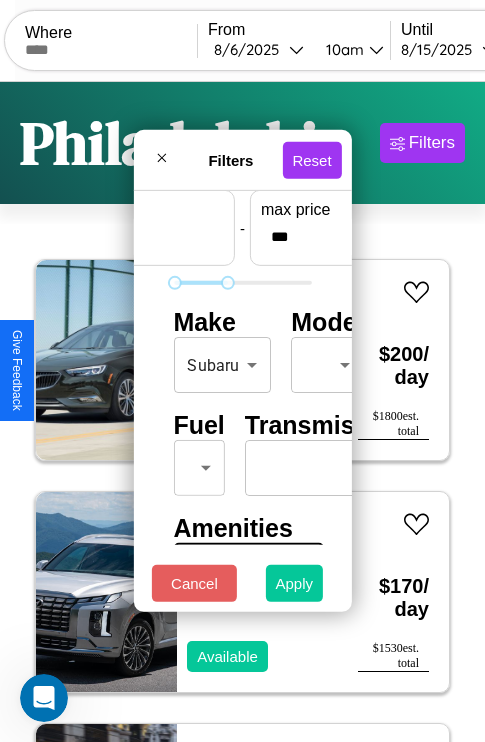 click on "Apply" at bounding box center [295, 583] 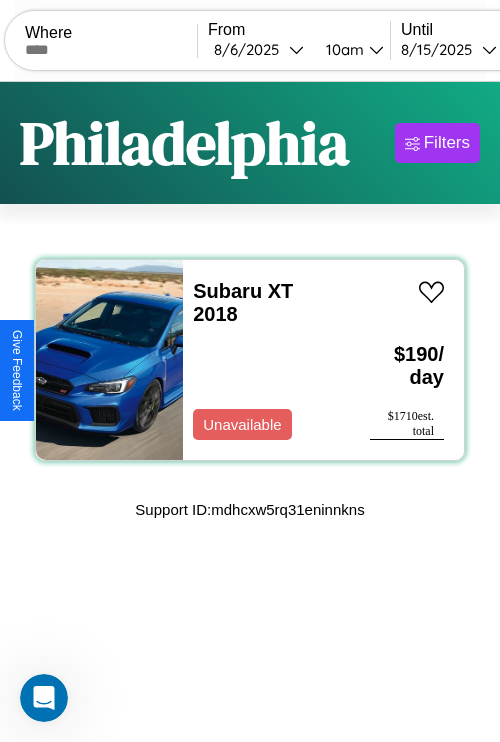 click on "Subaru   XT   2018 Unavailable" at bounding box center (266, 360) 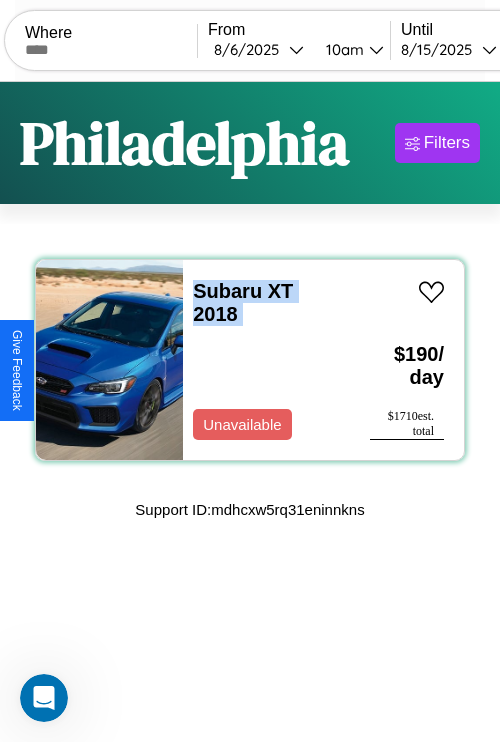 click on "Subaru   XT   2018 Unavailable" at bounding box center [266, 360] 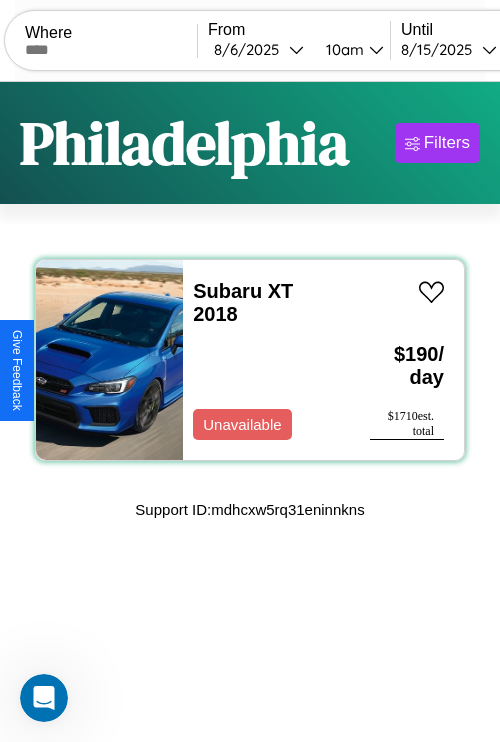 click on "Subaru   XT   2018 Unavailable" at bounding box center (266, 360) 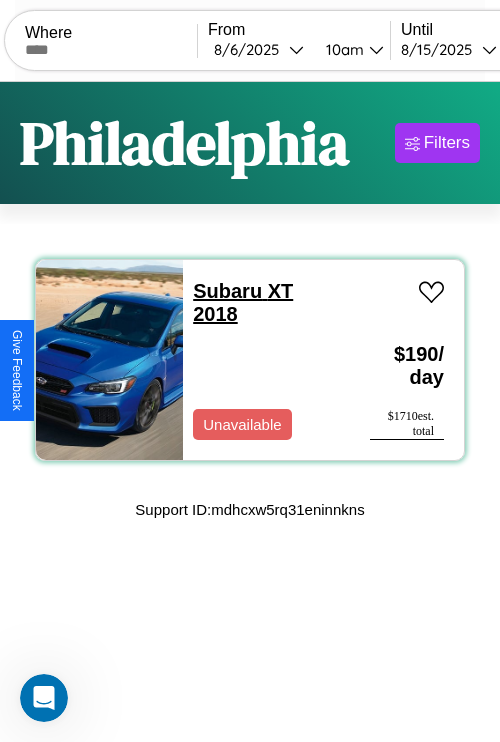click on "Subaru   XT   2018" at bounding box center (243, 302) 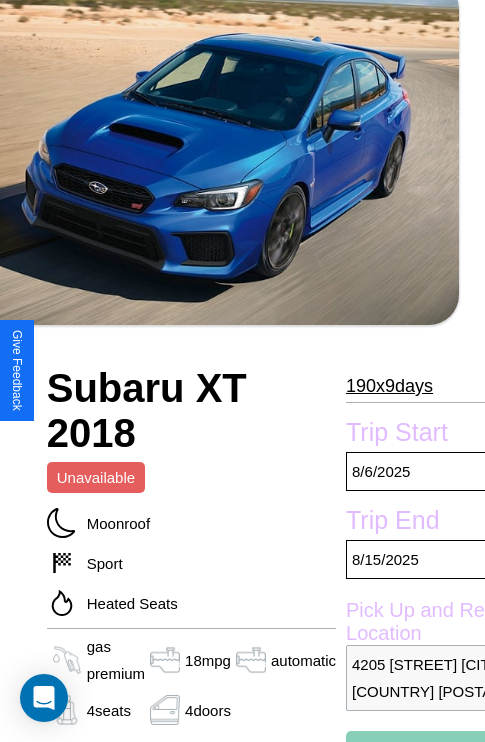 scroll, scrollTop: 423, scrollLeft: 107, axis: both 